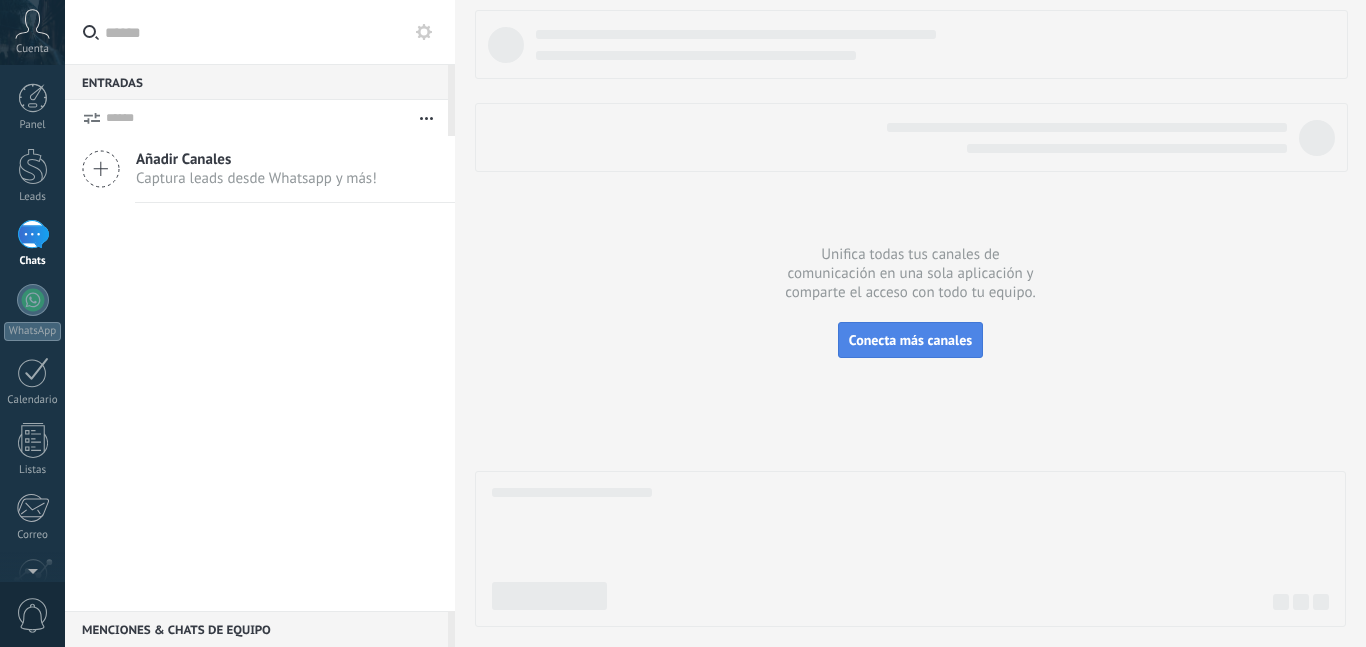 scroll, scrollTop: 0, scrollLeft: 0, axis: both 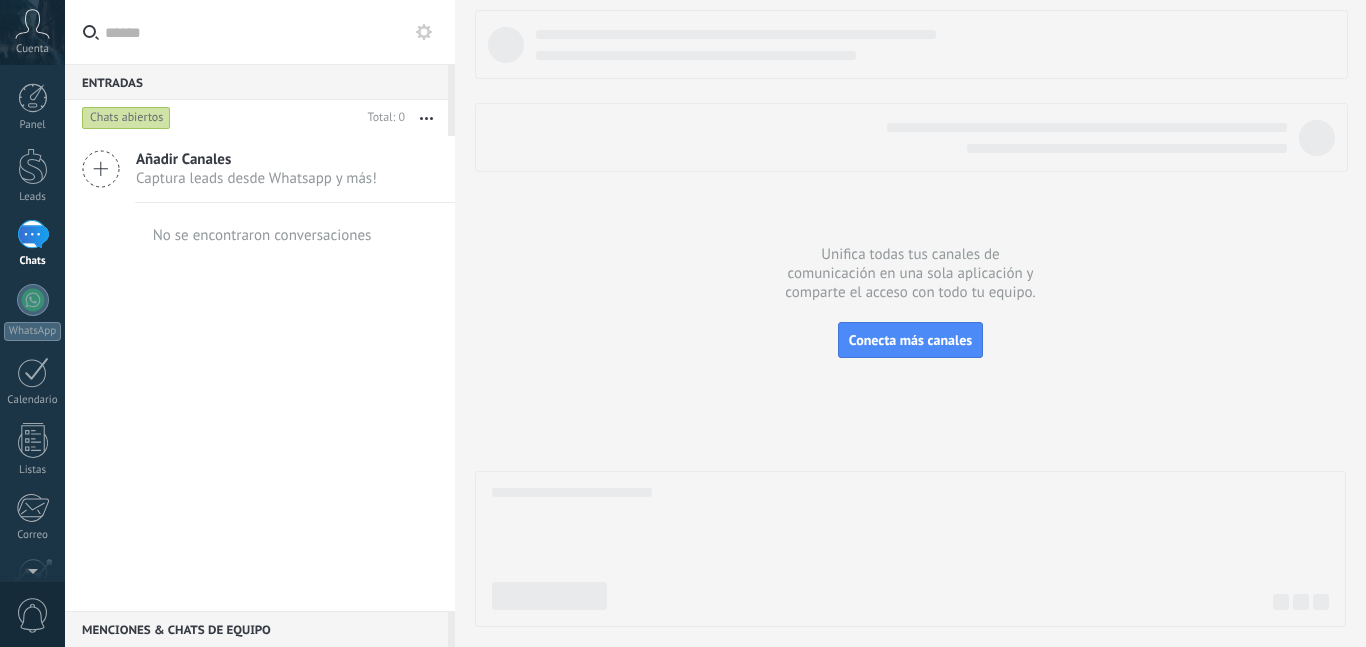 click on "Añadir Canales
Captura leads desde Whatsapp y más!" at bounding box center [260, 169] 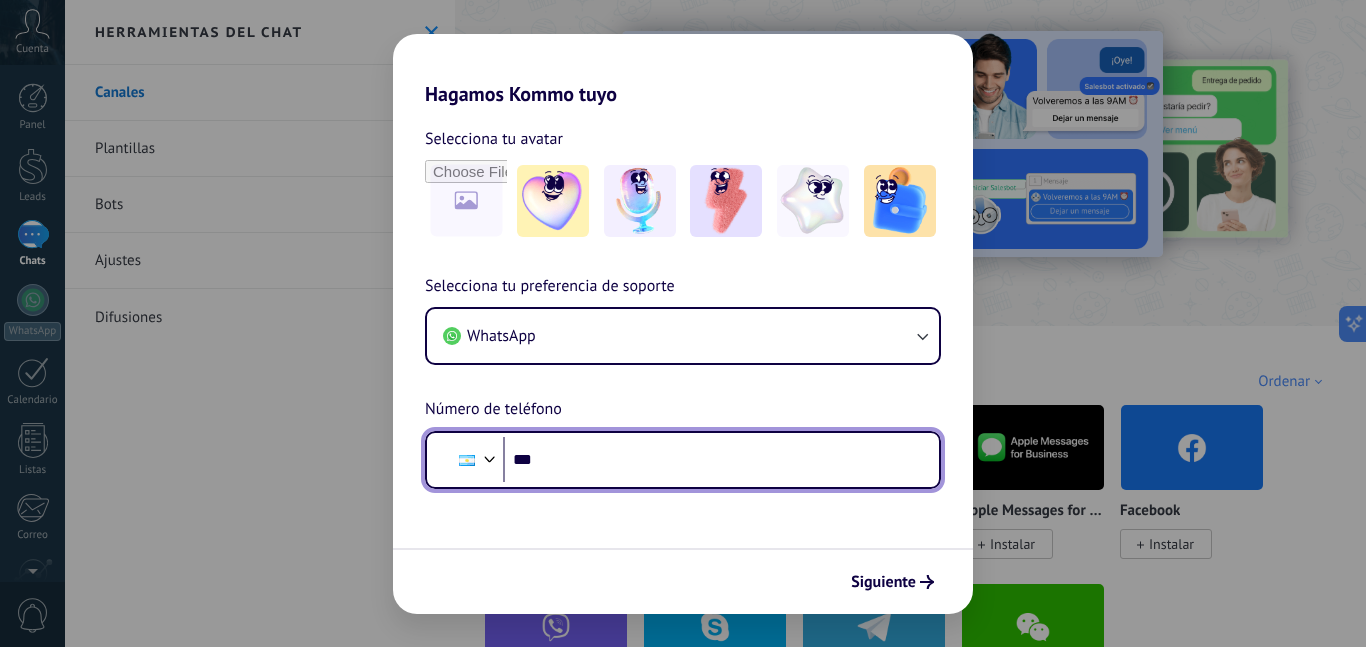 click on "***" at bounding box center [713, 460] 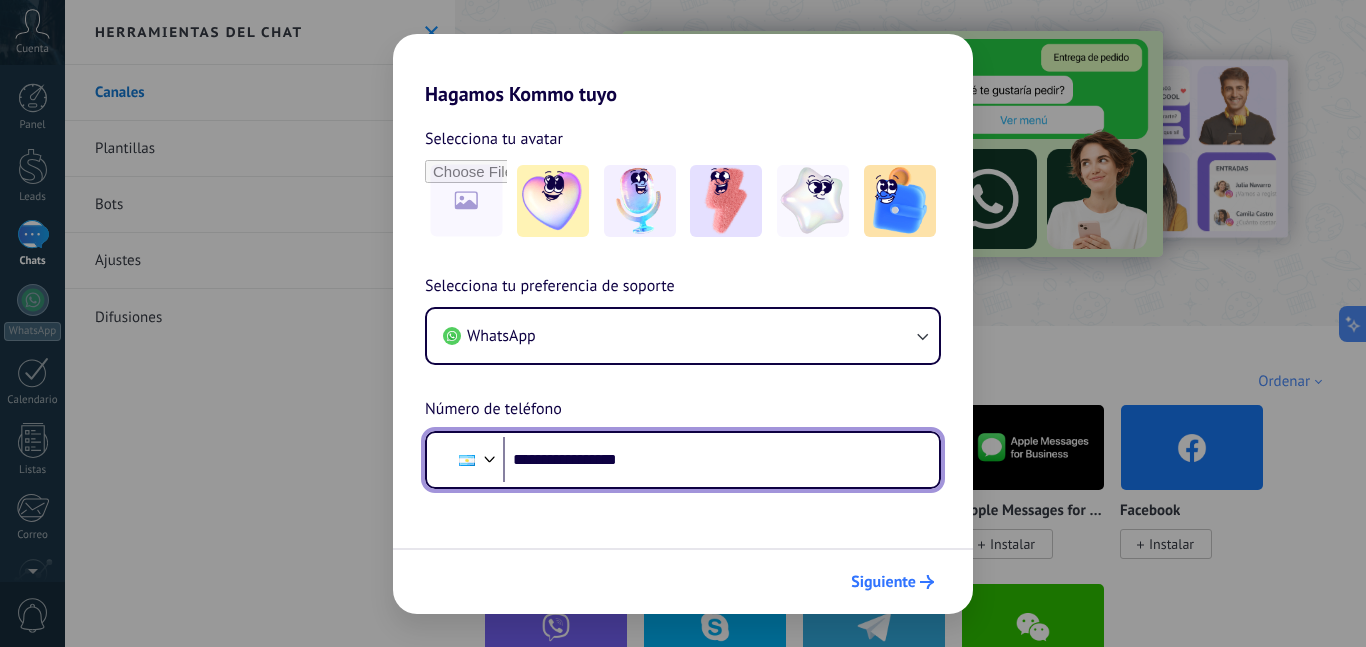 type on "**********" 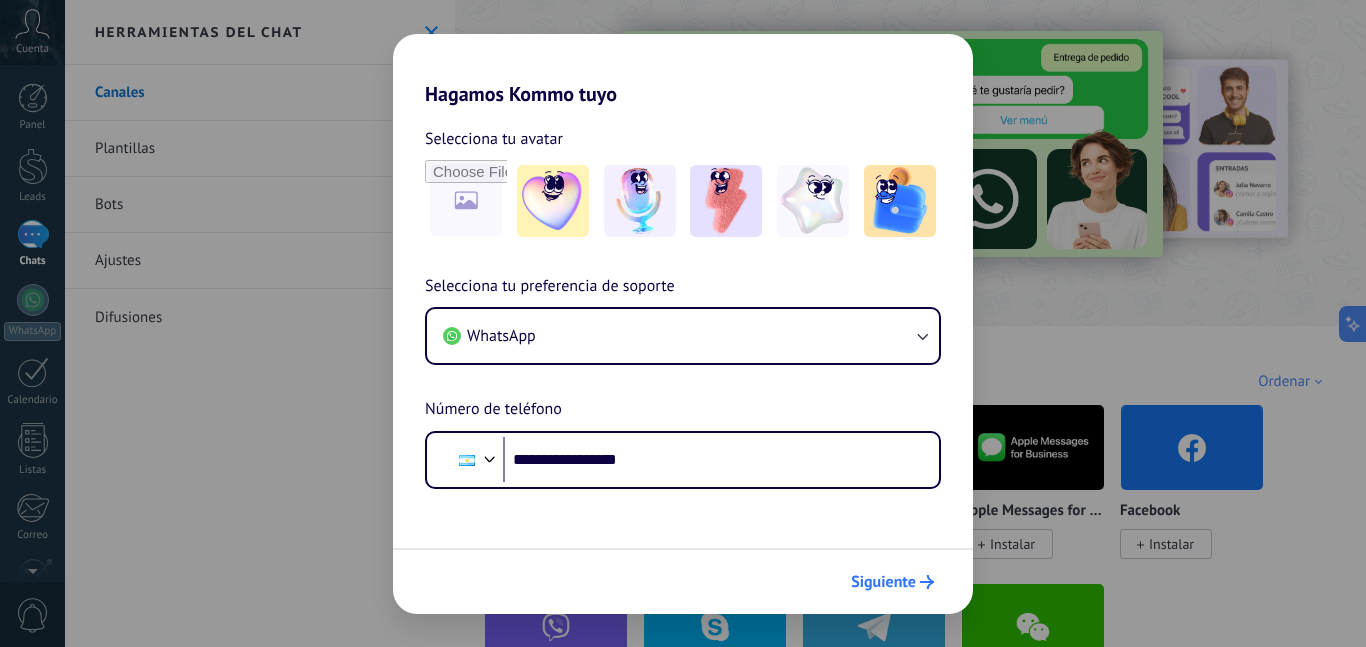 click on "Siguiente" at bounding box center (883, 582) 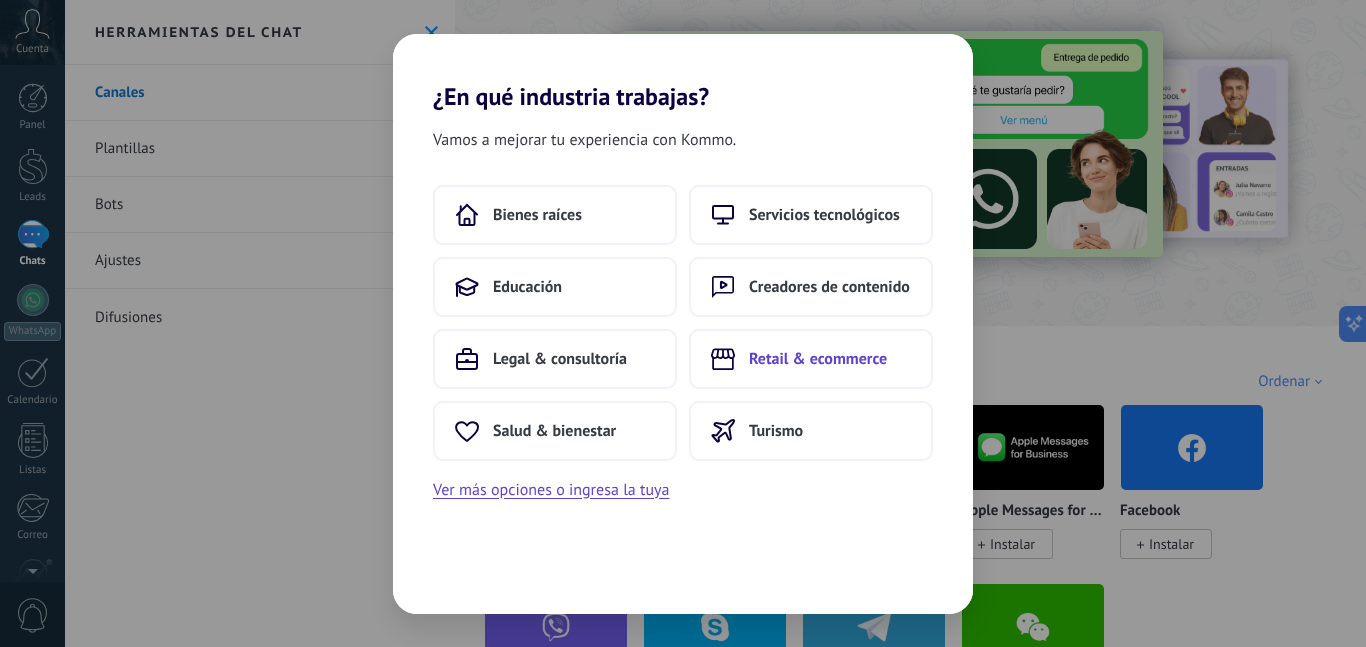 click on "Retail & ecommerce" at bounding box center (818, 359) 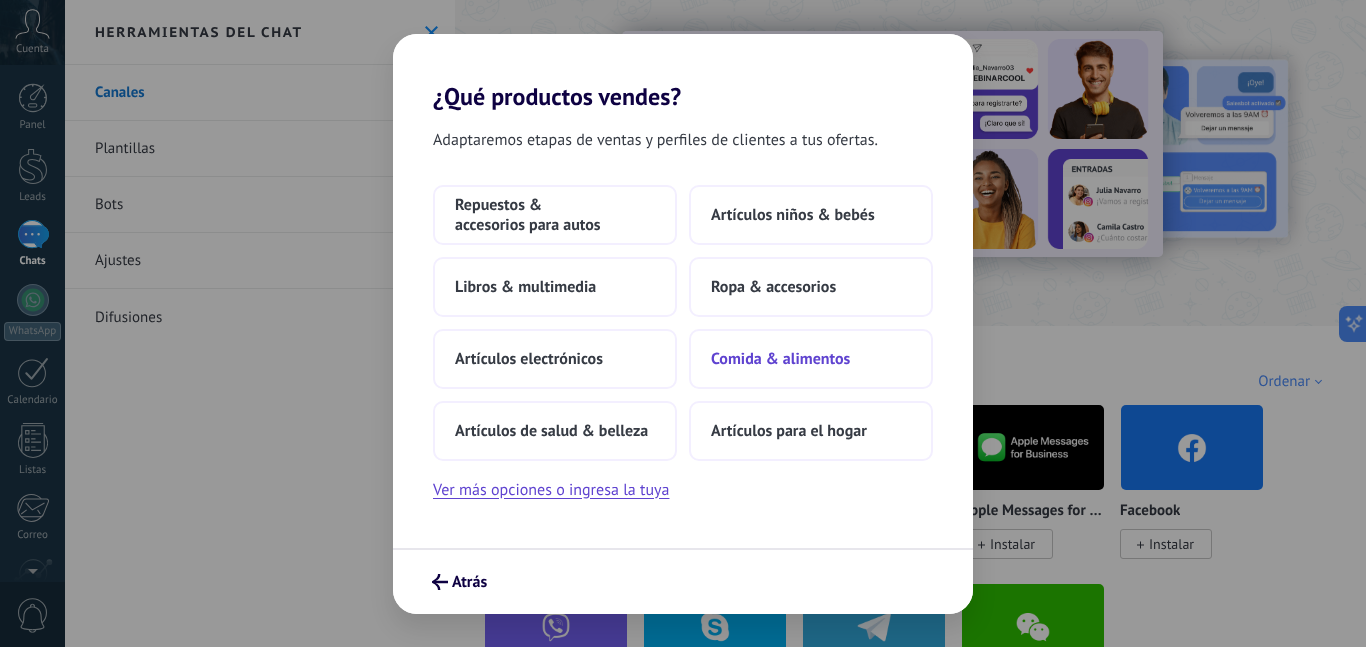 click on "Comida & alimentos" at bounding box center [780, 359] 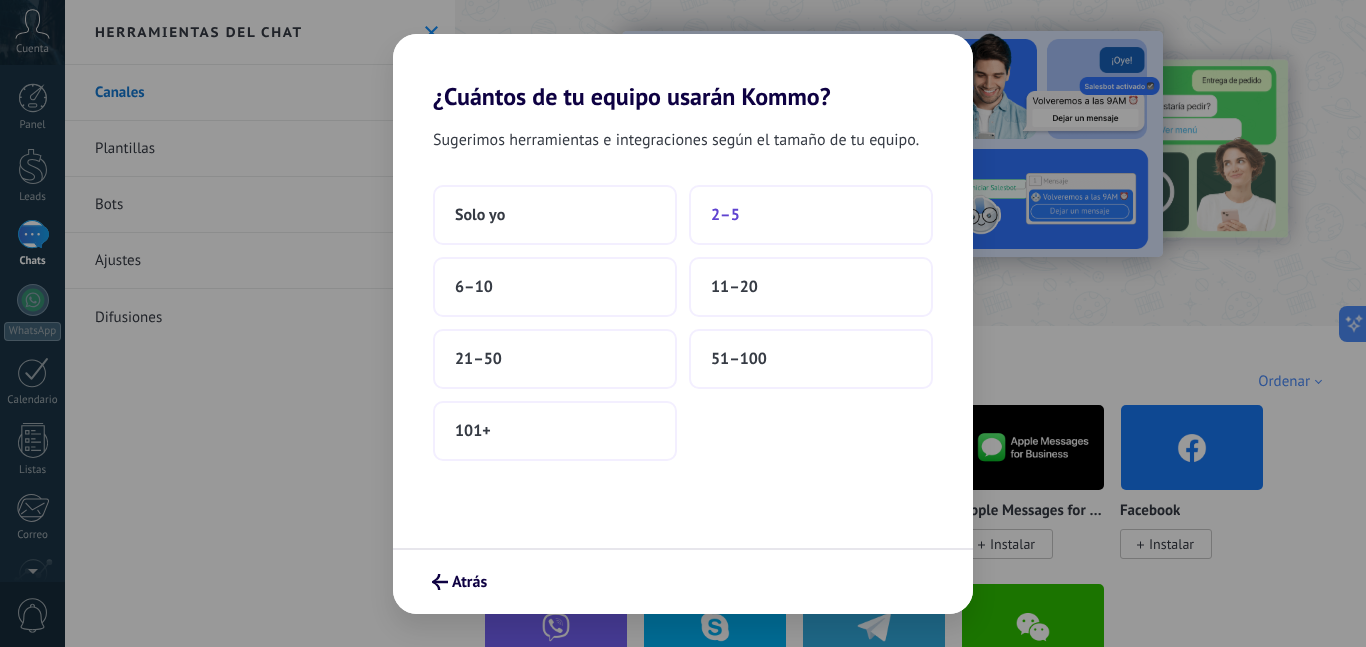 click on "2–5" at bounding box center (725, 215) 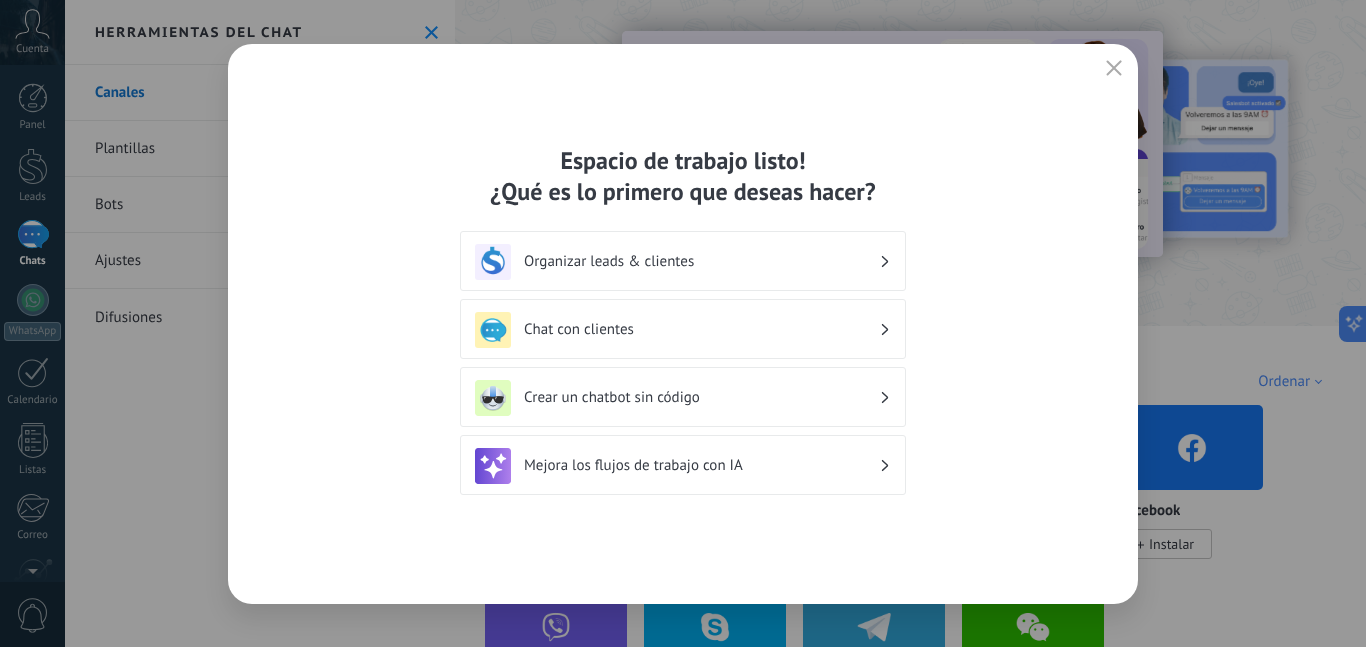 click on "Crear un chatbot sin código" at bounding box center [701, 397] 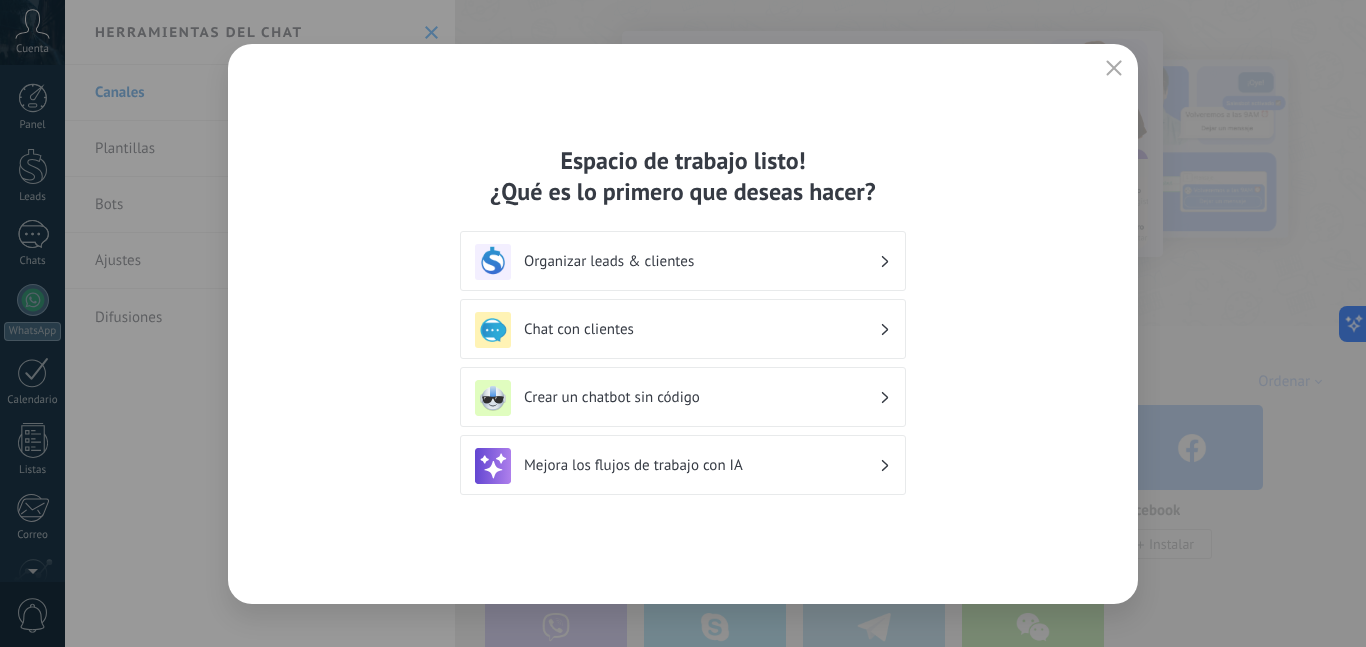 scroll, scrollTop: 185, scrollLeft: 0, axis: vertical 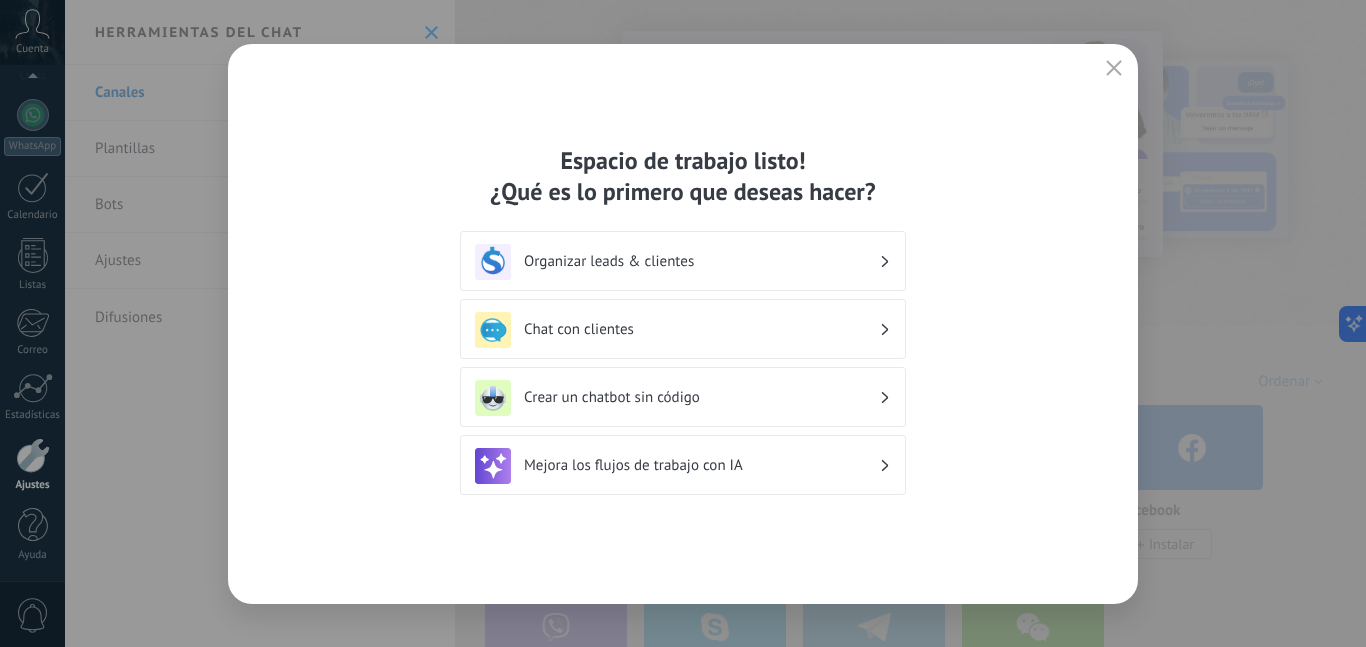 click on "Organizar leads & clientes" at bounding box center [701, 261] 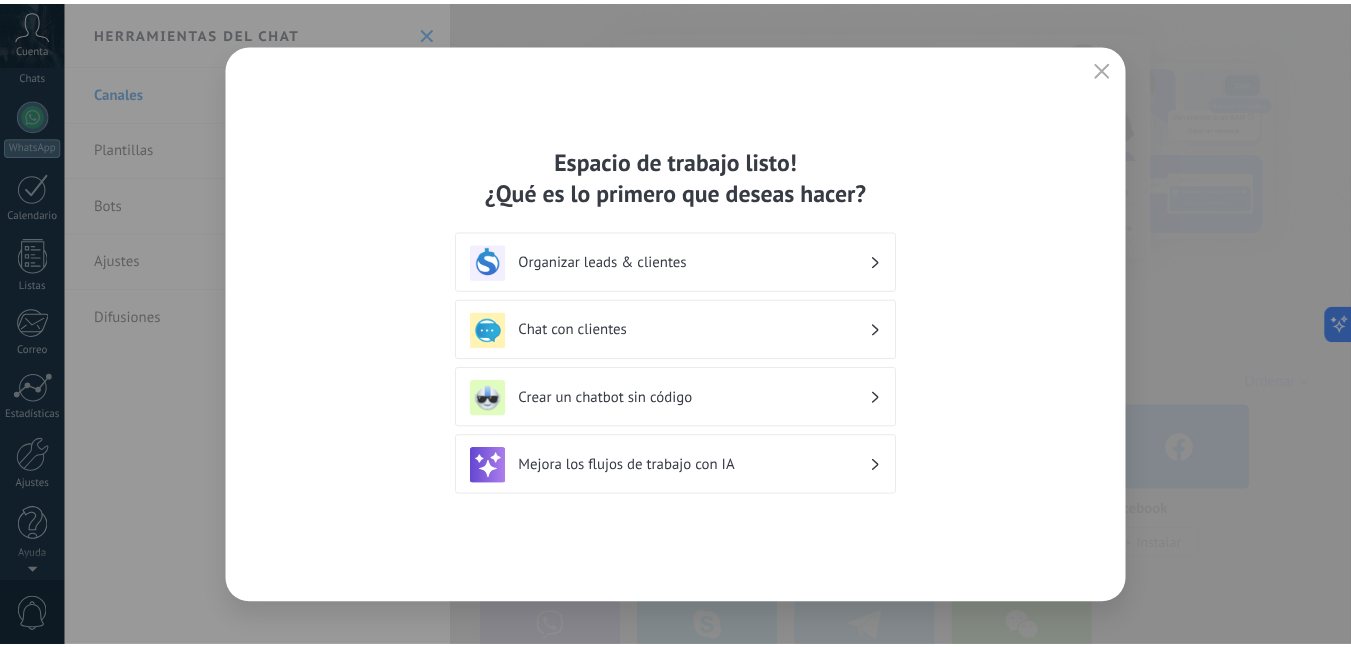 scroll, scrollTop: 0, scrollLeft: 0, axis: both 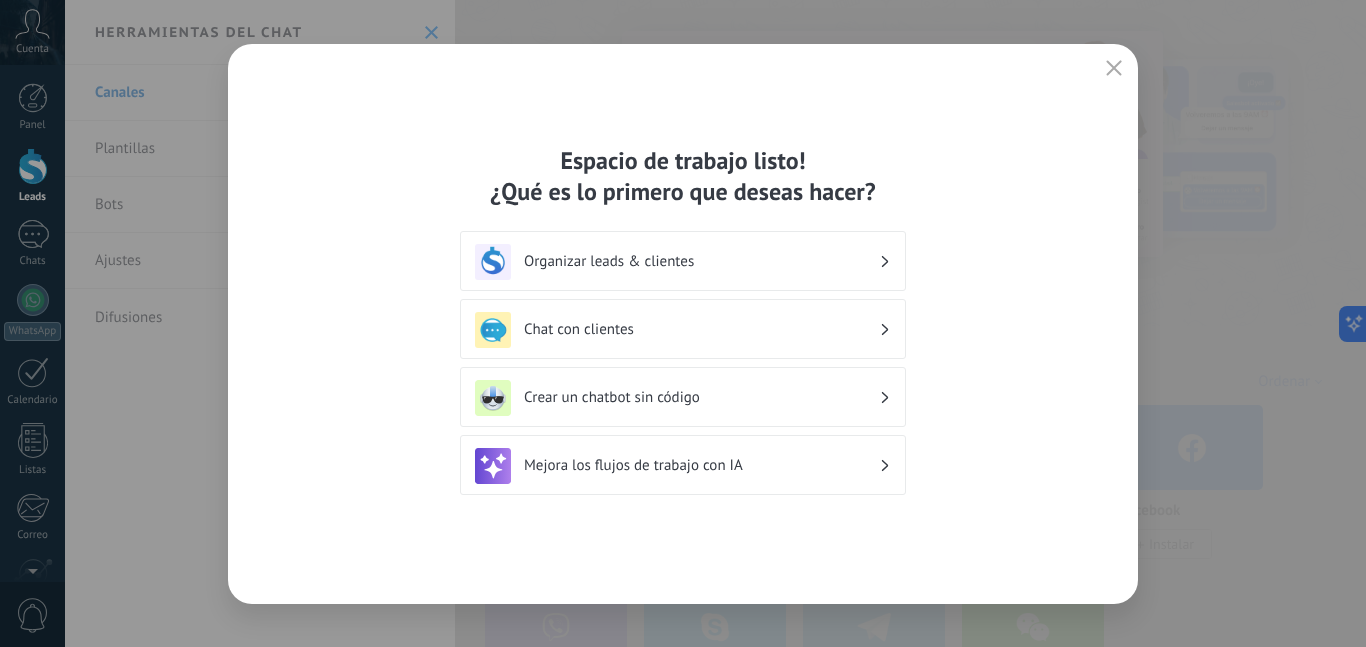 click on "Chat con clientes" at bounding box center [683, 329] 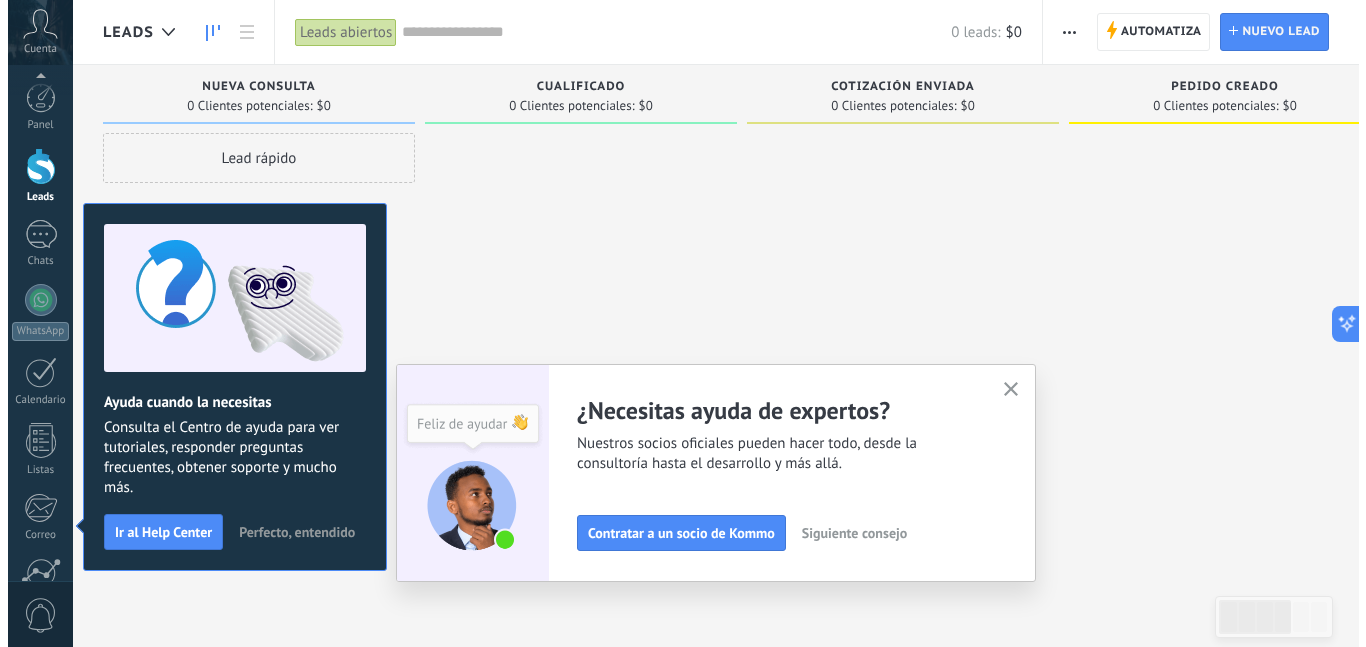 scroll, scrollTop: 185, scrollLeft: 0, axis: vertical 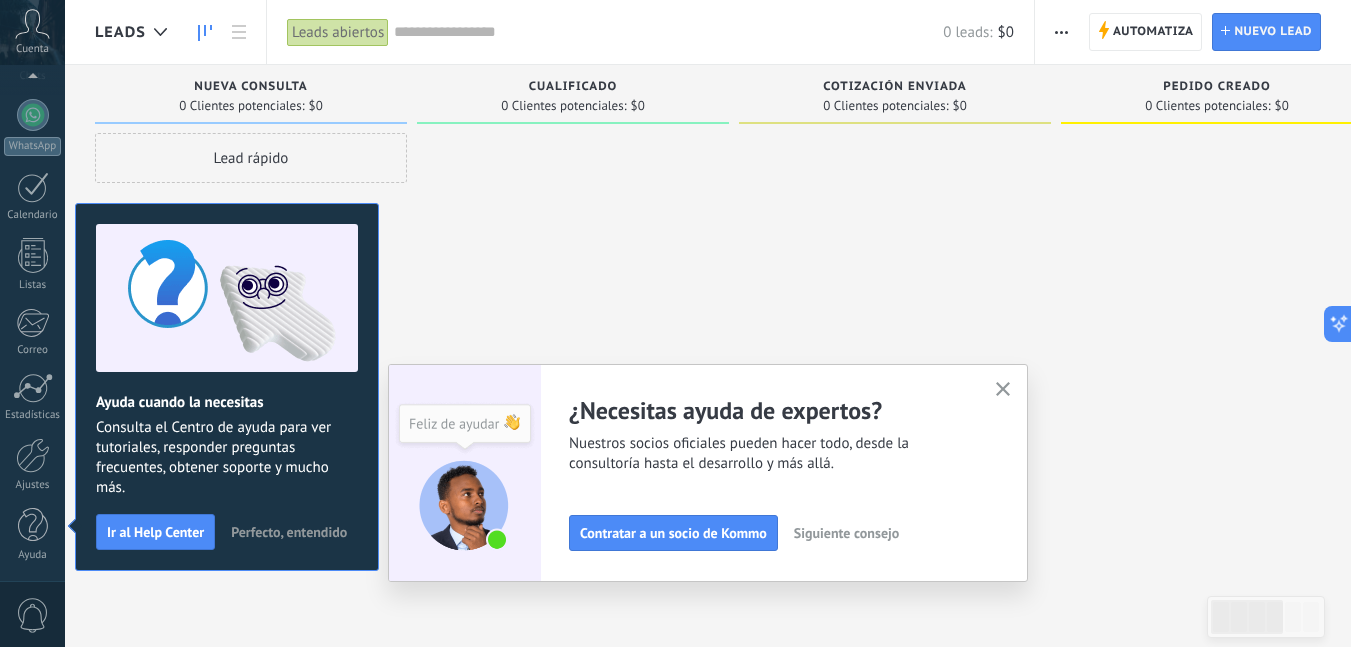 click 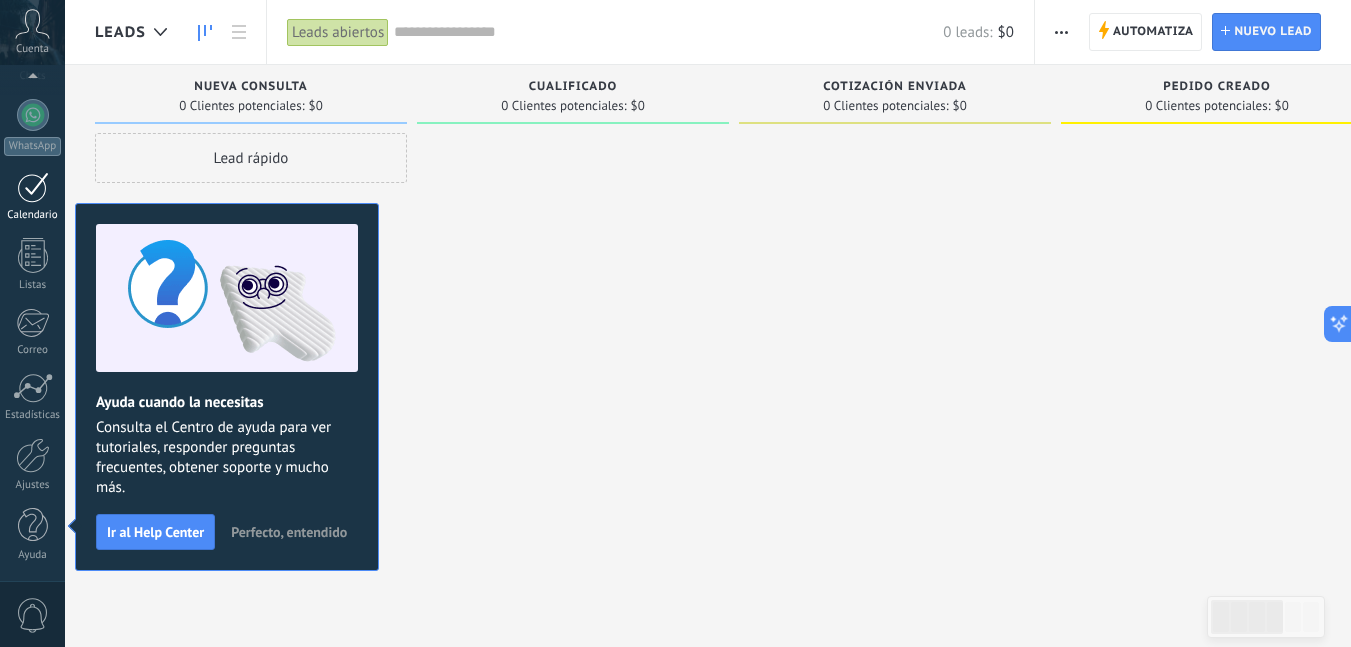 click at bounding box center [33, 187] 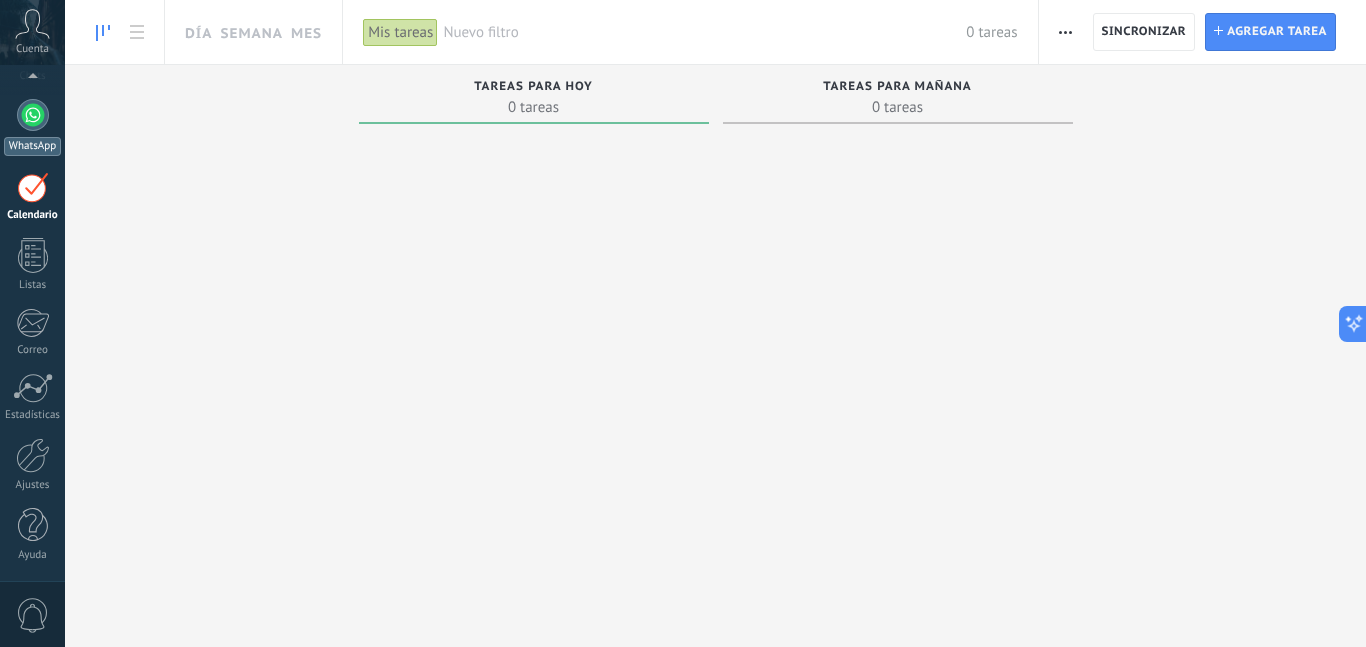 click at bounding box center (33, 115) 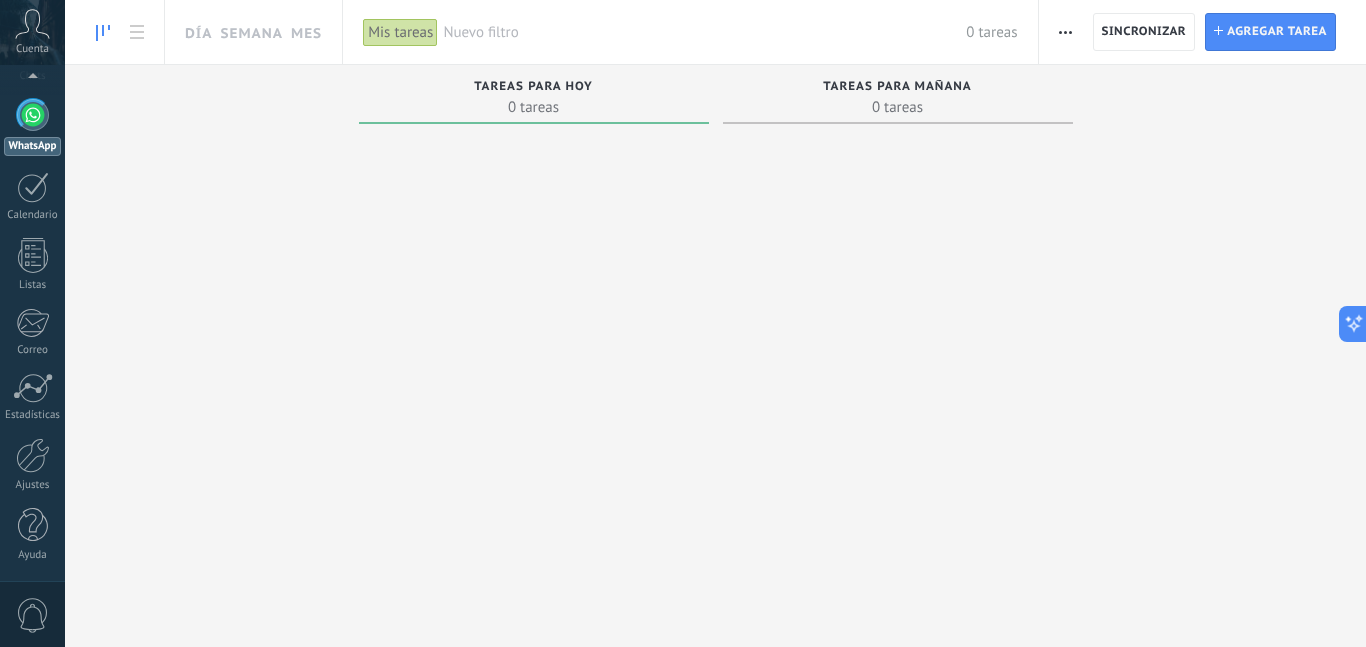 scroll, scrollTop: 0, scrollLeft: 0, axis: both 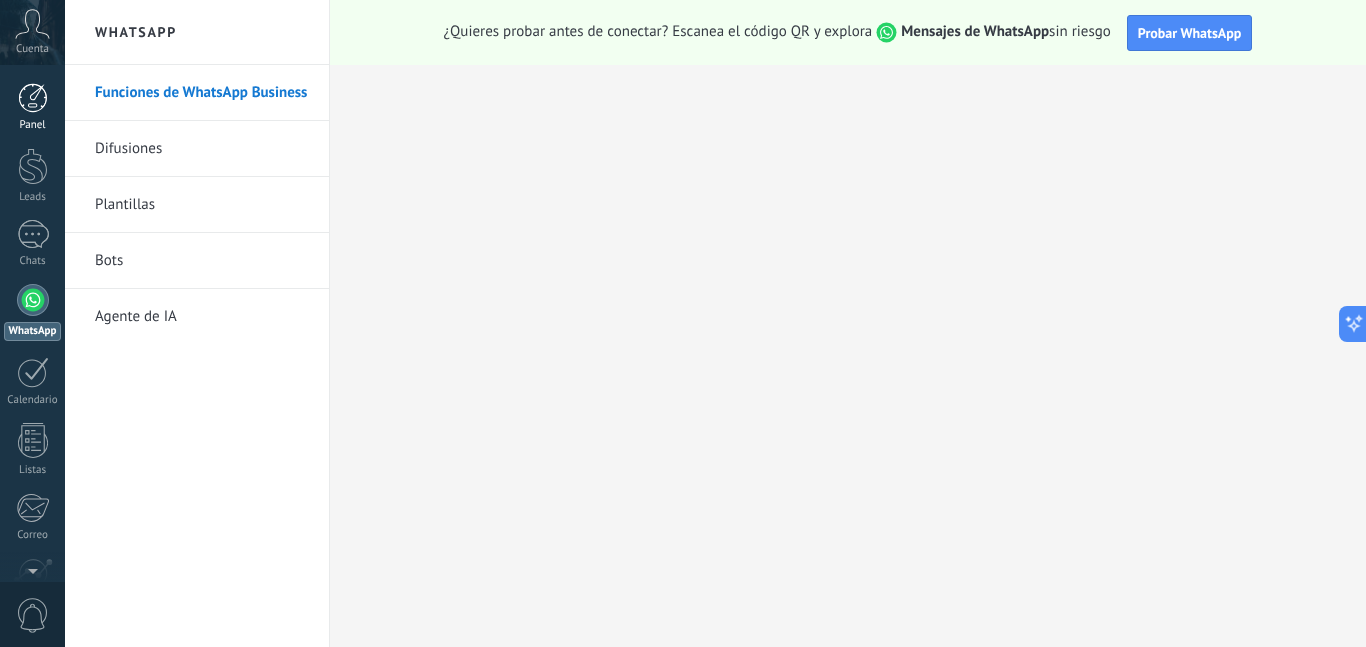 click at bounding box center (33, 98) 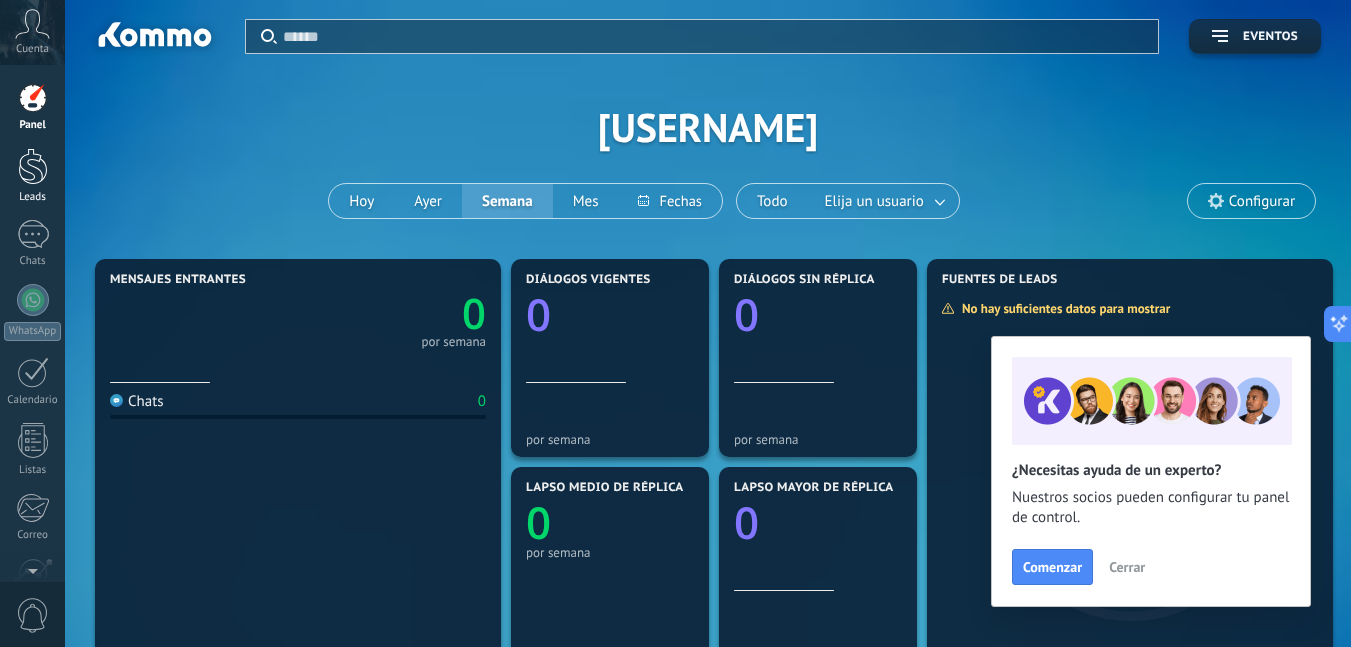 click at bounding box center (33, 166) 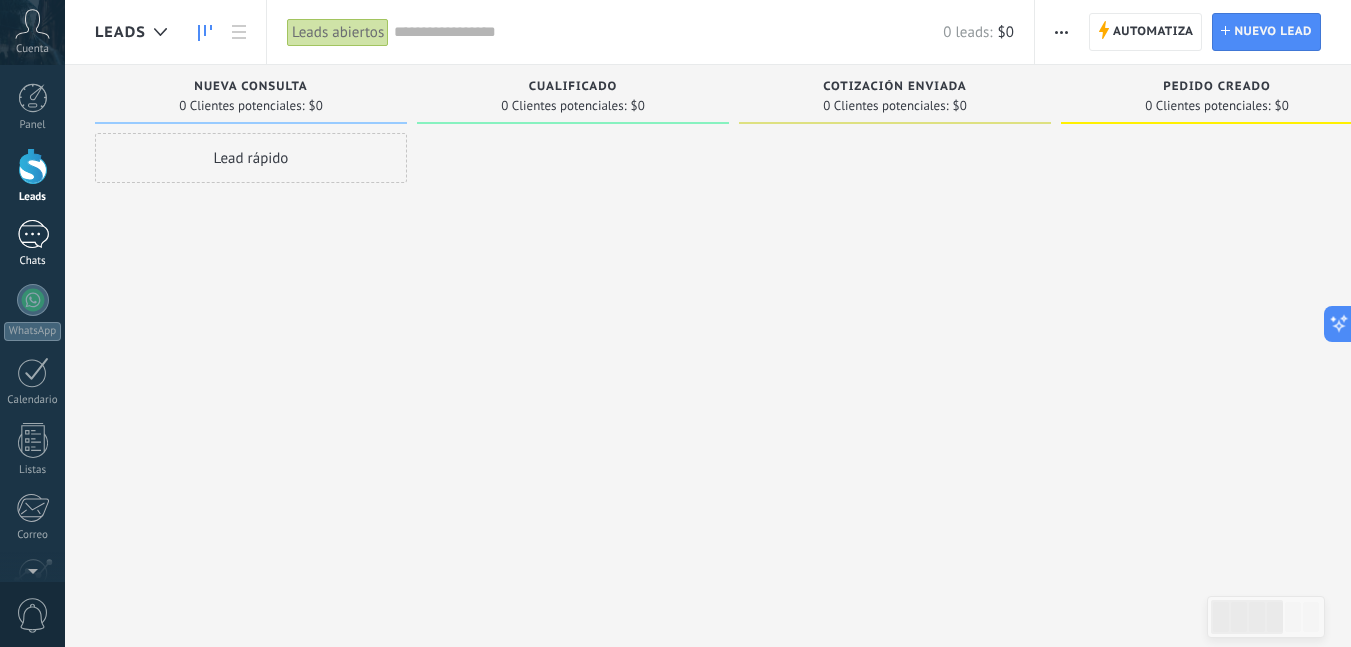 click at bounding box center (33, 234) 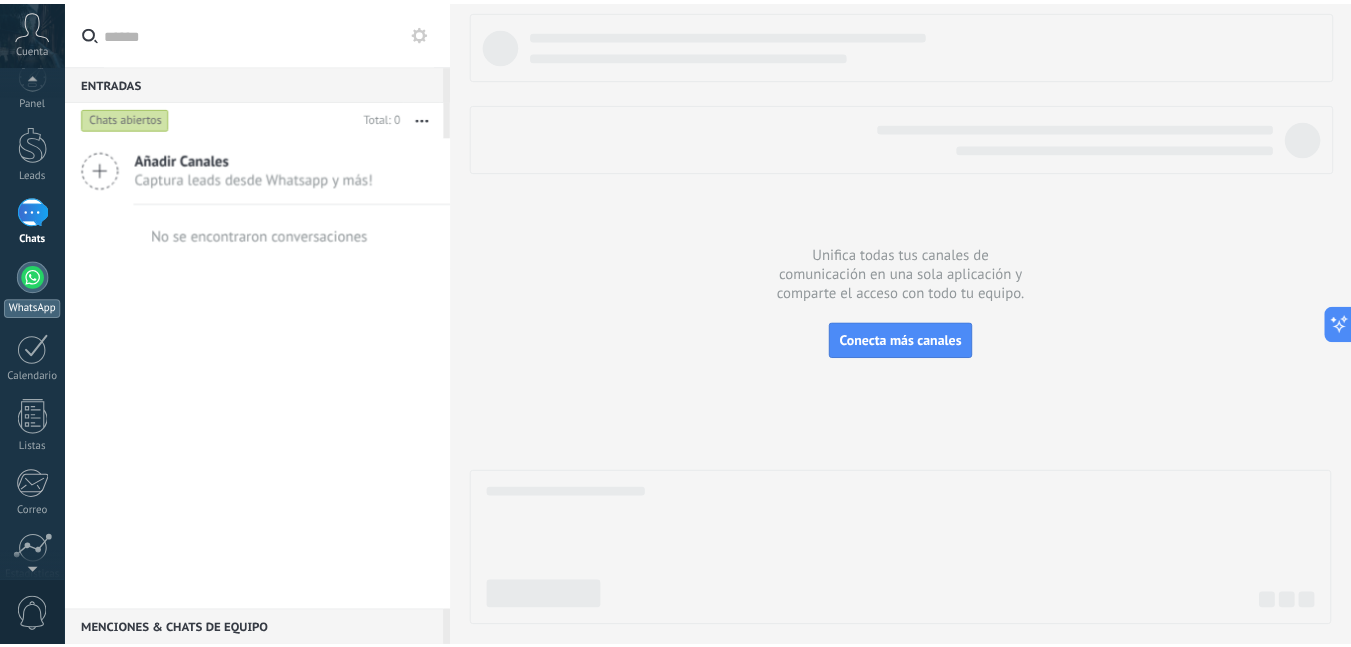 scroll, scrollTop: 0, scrollLeft: 0, axis: both 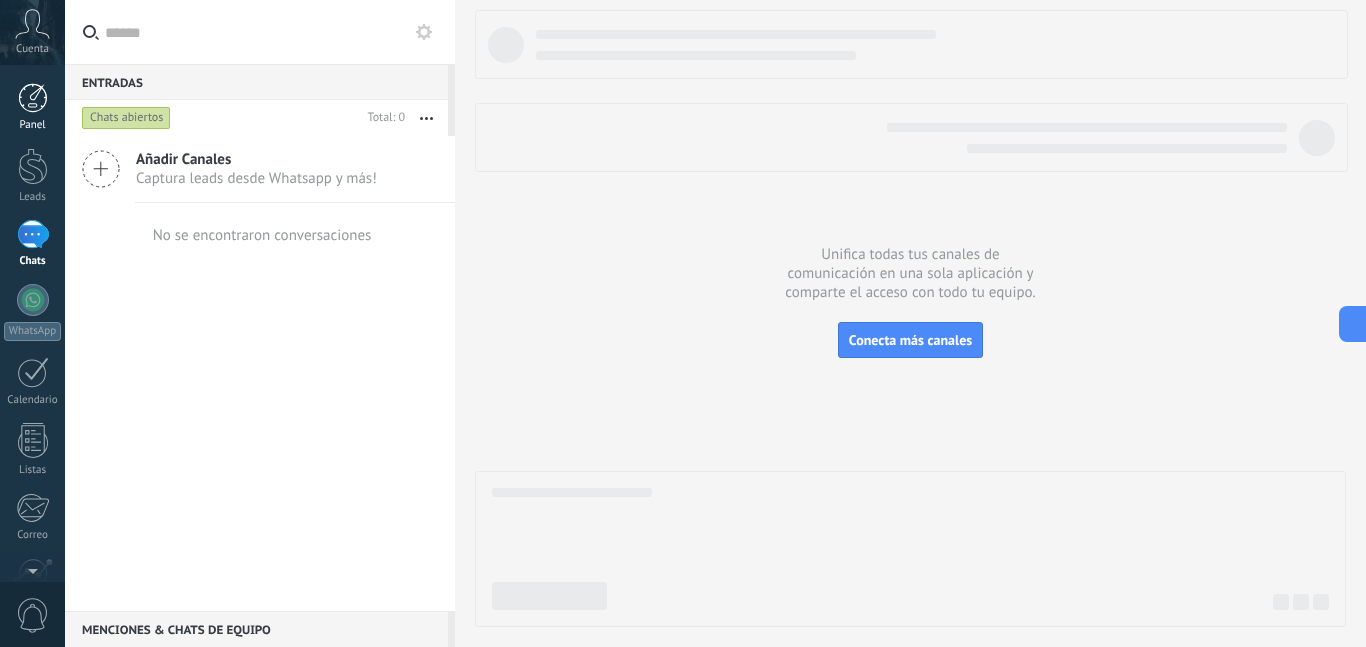 click at bounding box center [33, 98] 